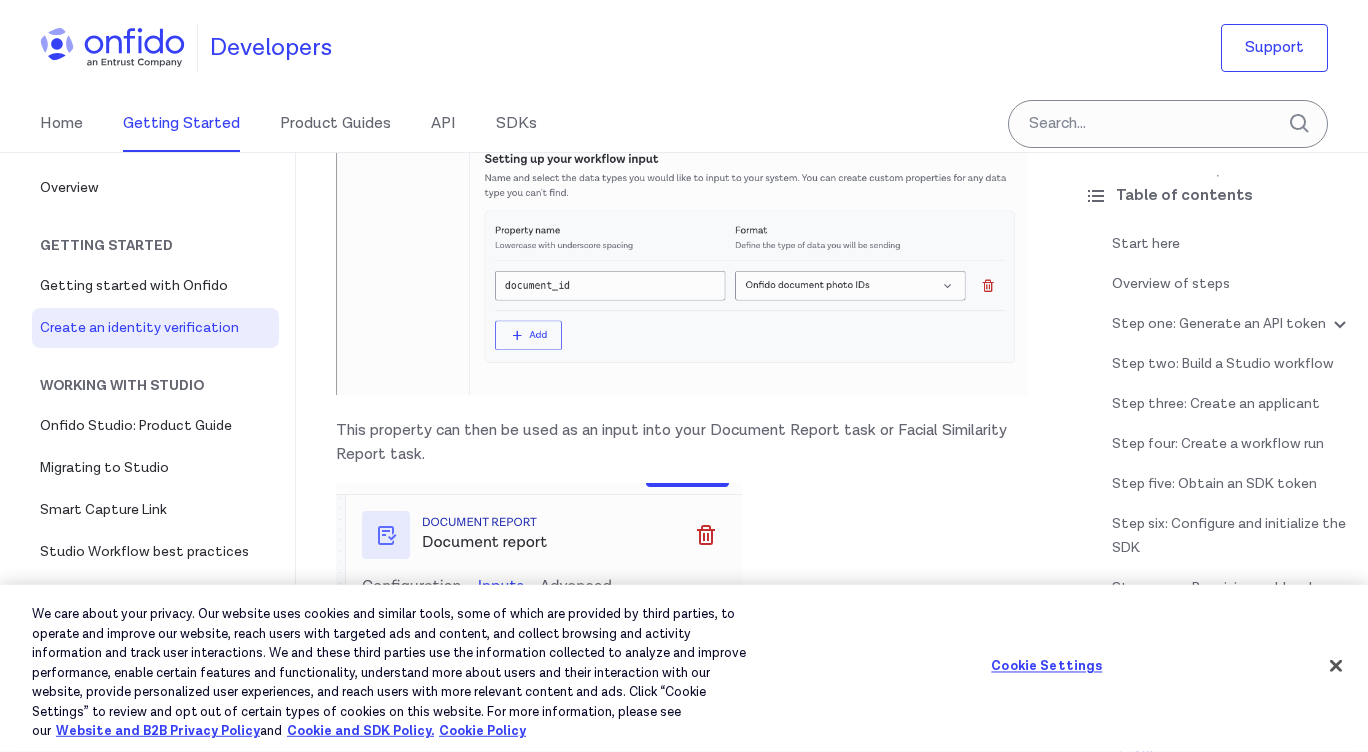 scroll, scrollTop: 9076, scrollLeft: 0, axis: vertical 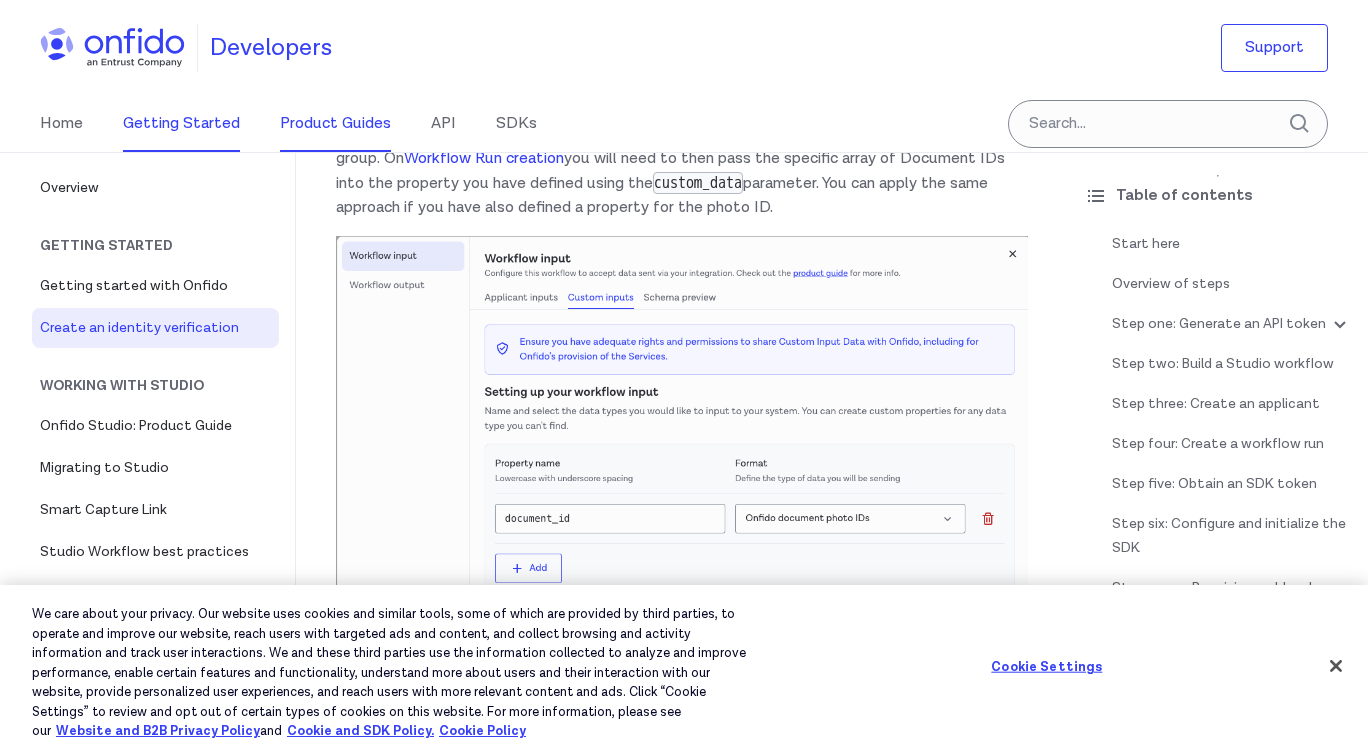 click on "Product Guides" at bounding box center (335, 124) 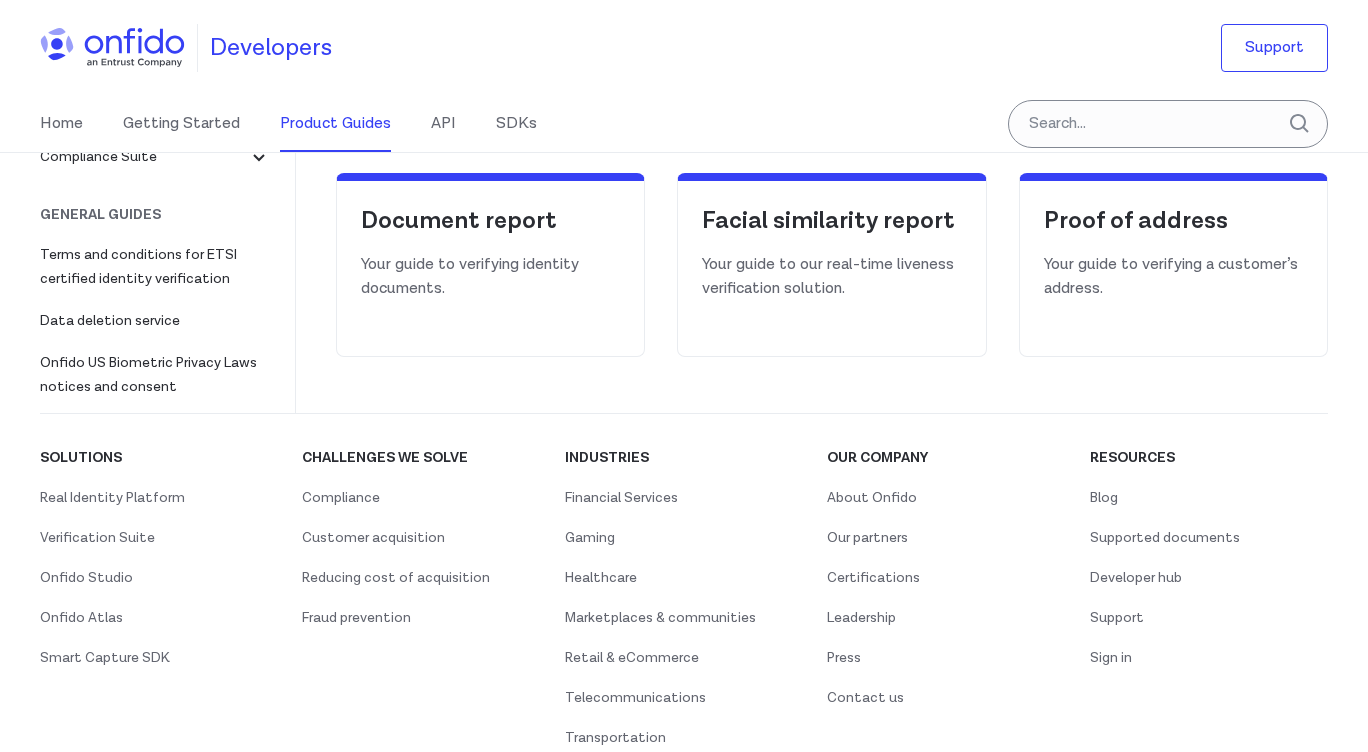 scroll, scrollTop: 411, scrollLeft: 0, axis: vertical 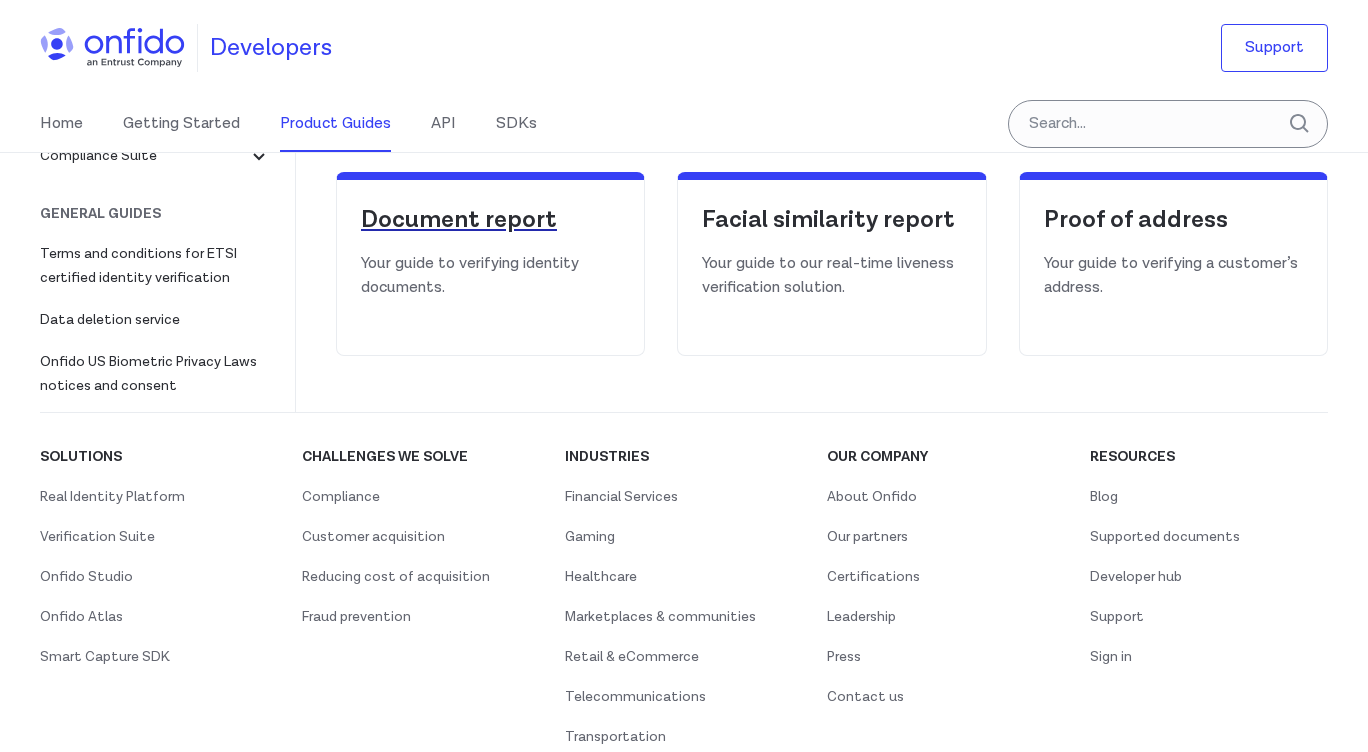 click on "Document report" at bounding box center (490, 220) 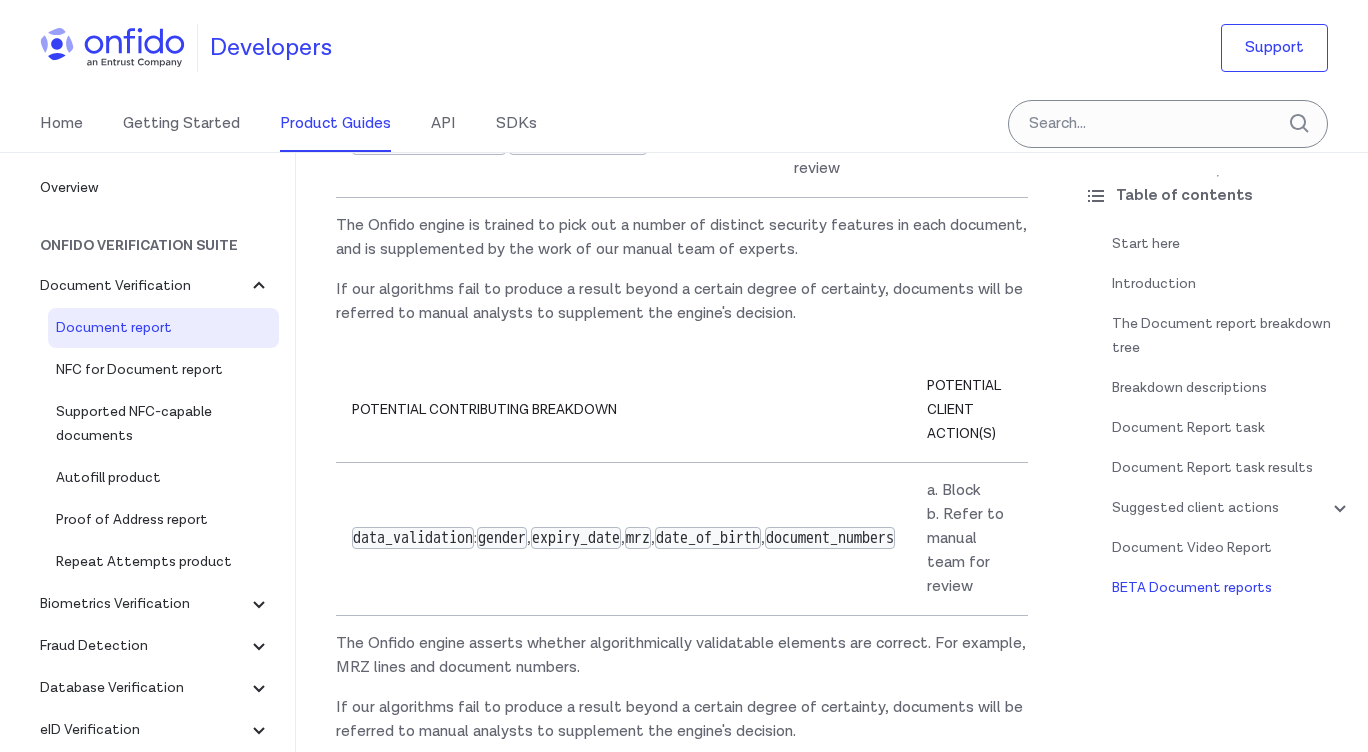scroll, scrollTop: 13661, scrollLeft: 0, axis: vertical 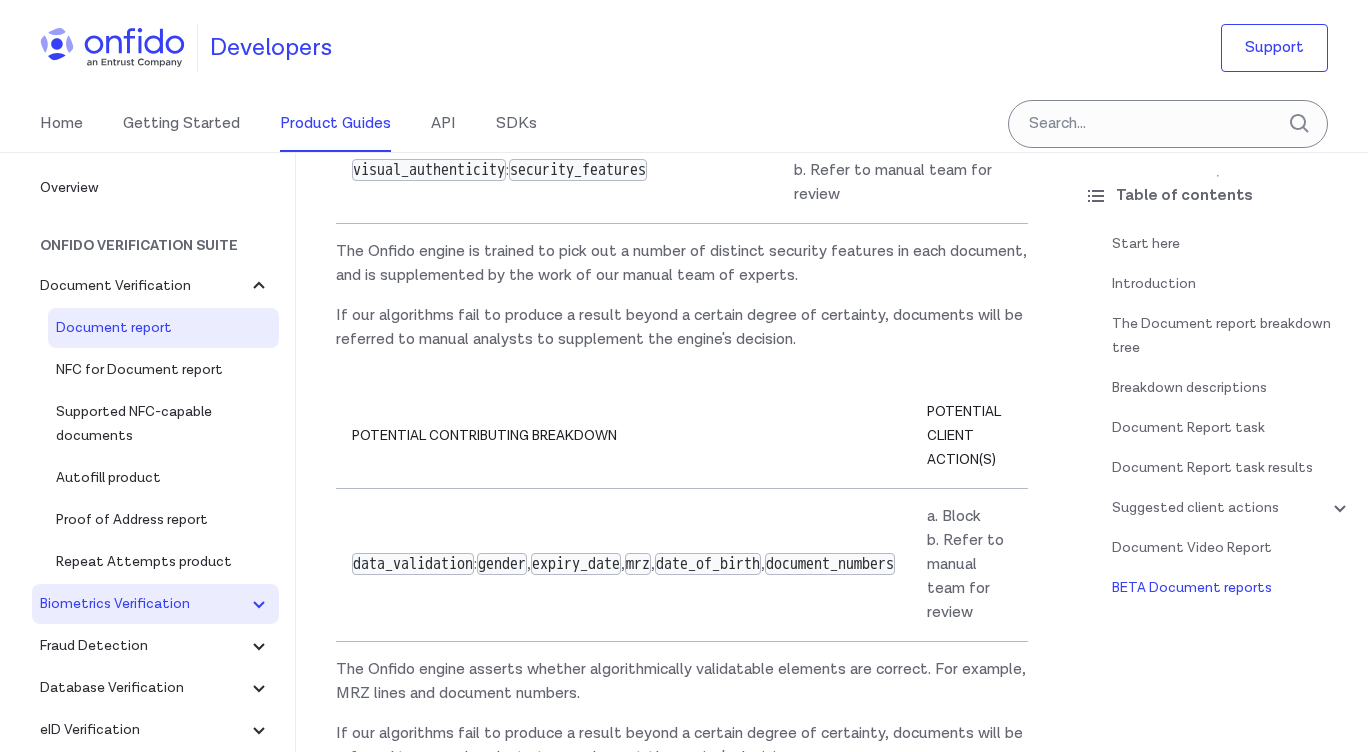 click on "Biometrics Verification" at bounding box center (155, 604) 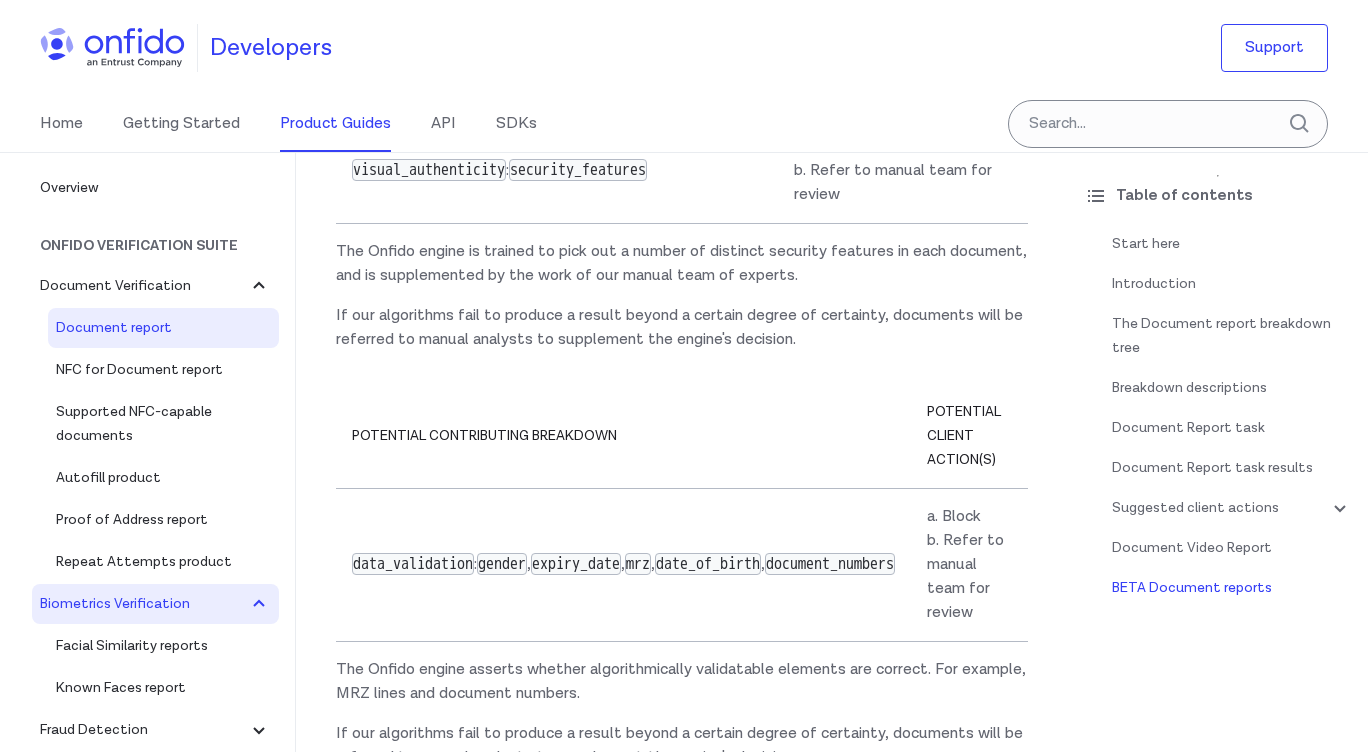 click on "Biometrics Verification" at bounding box center (155, 604) 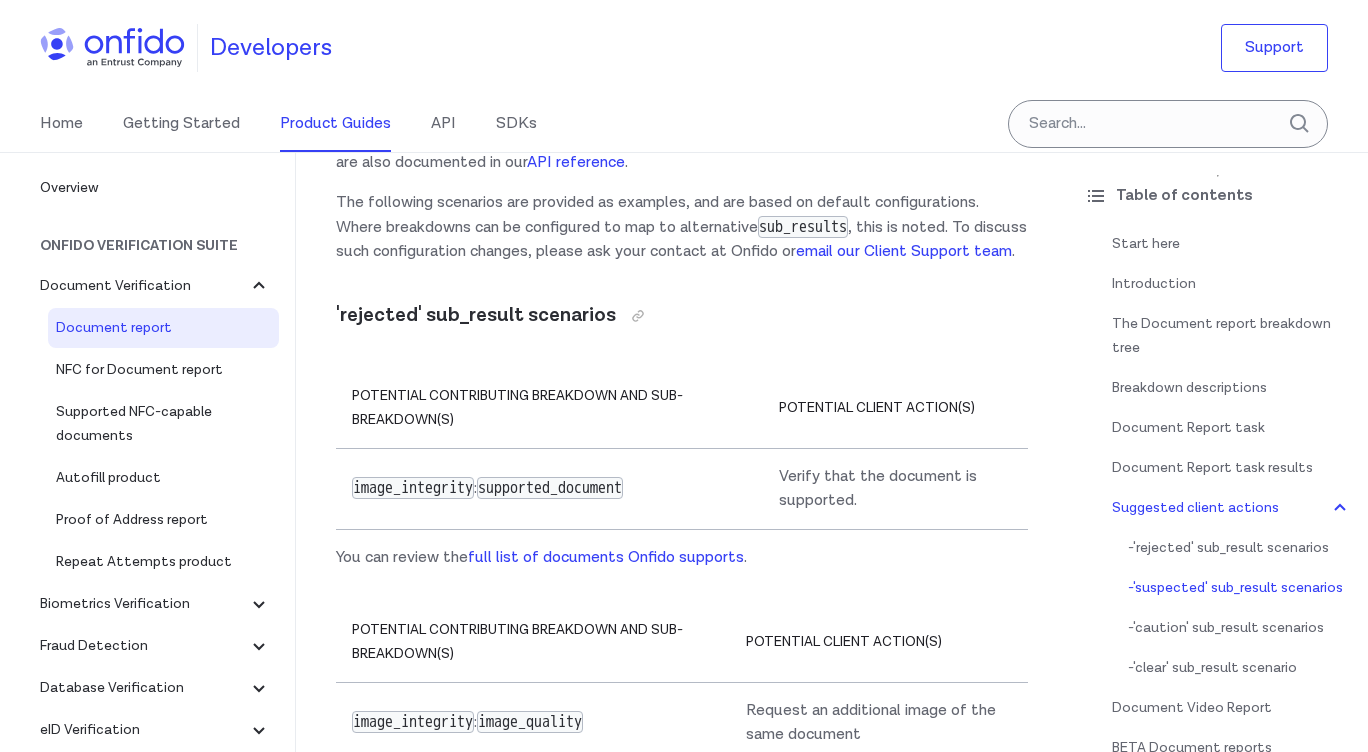 scroll, scrollTop: 10283, scrollLeft: 0, axis: vertical 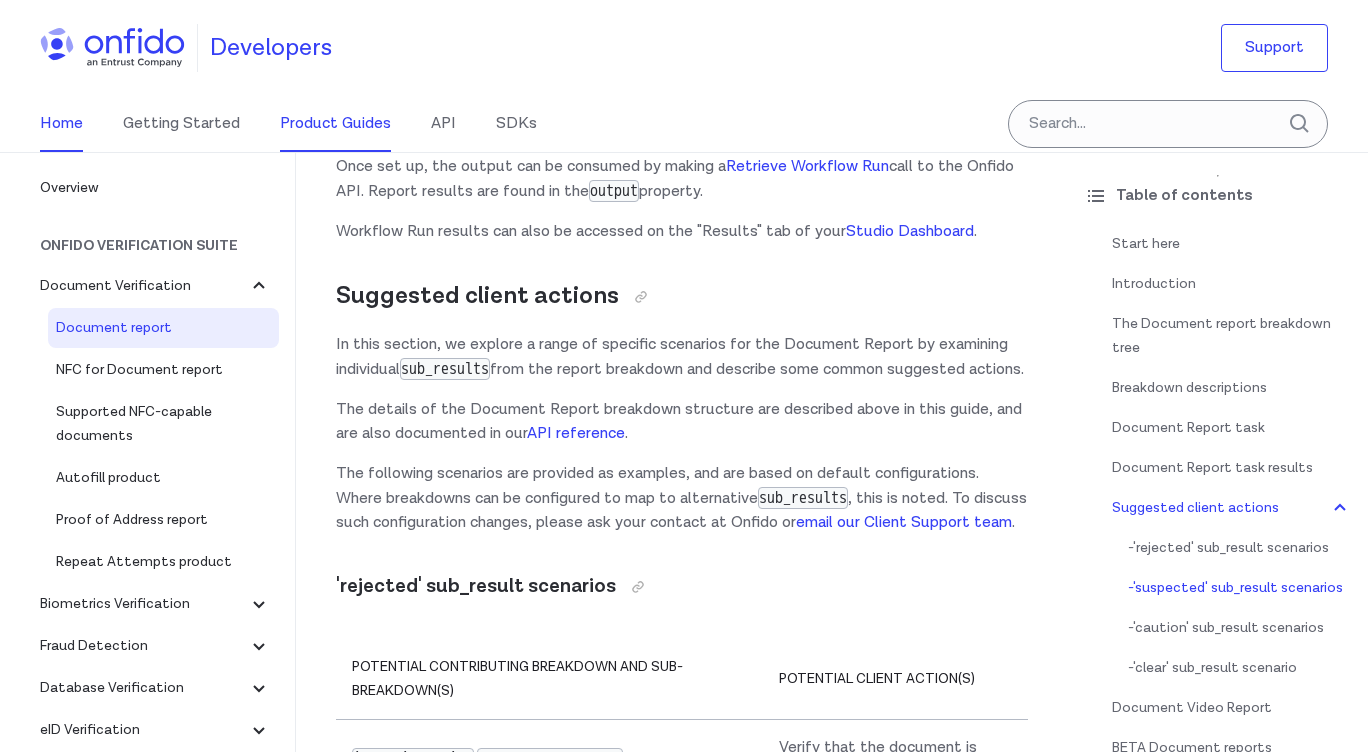 click on "Home" at bounding box center [61, 124] 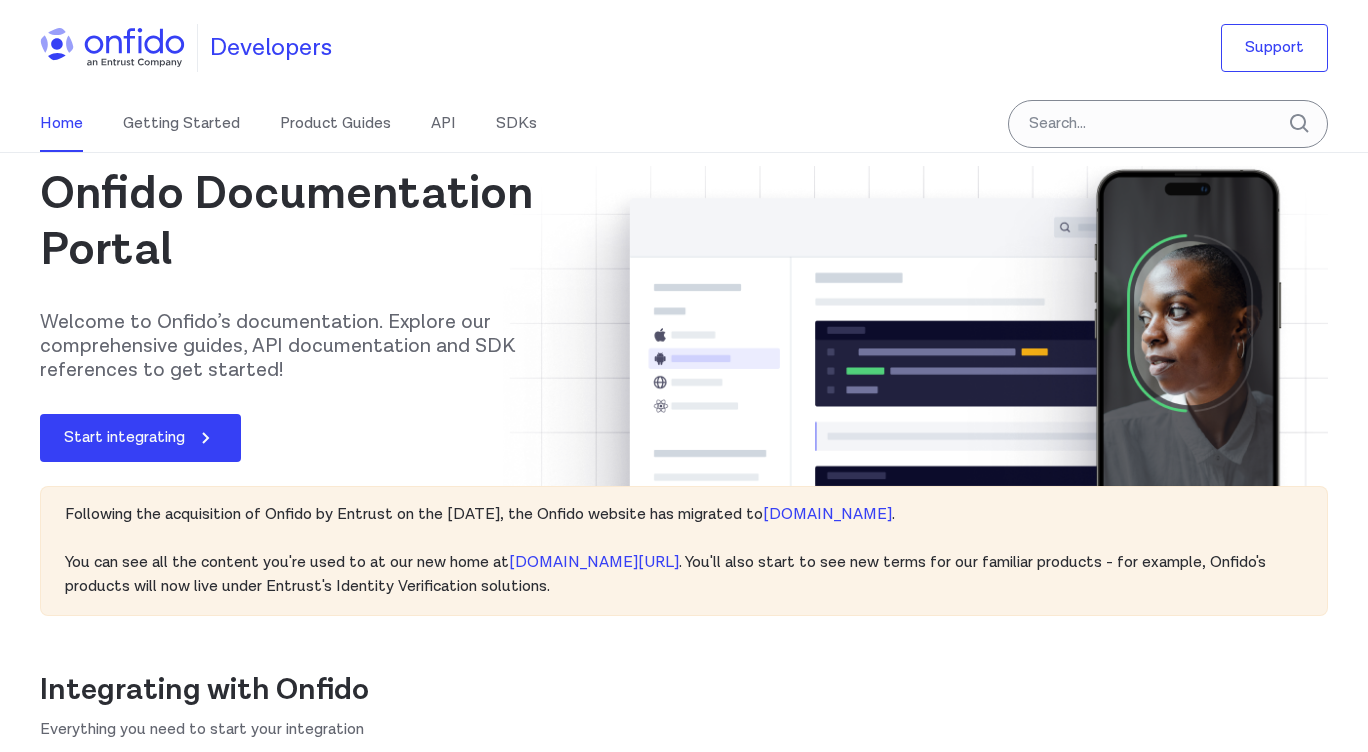scroll, scrollTop: 0, scrollLeft: 0, axis: both 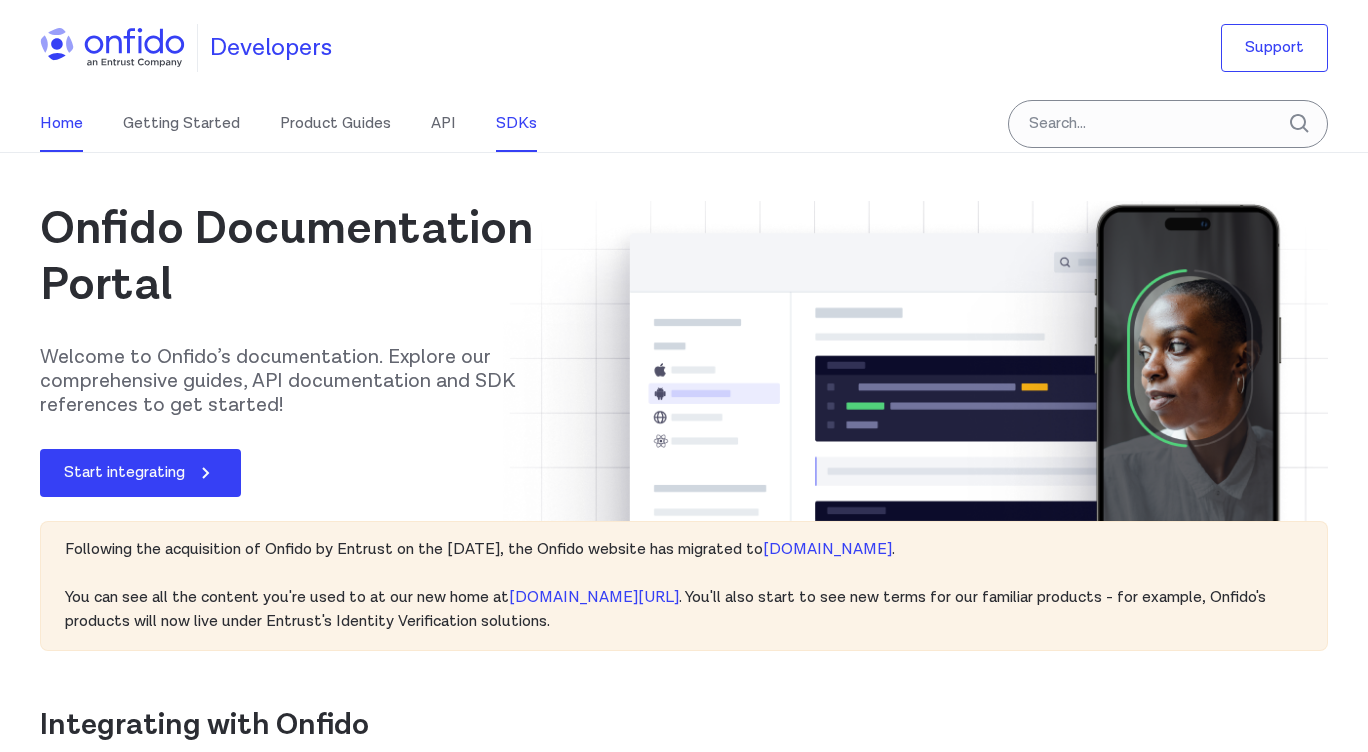 click on "SDKs" at bounding box center (516, 124) 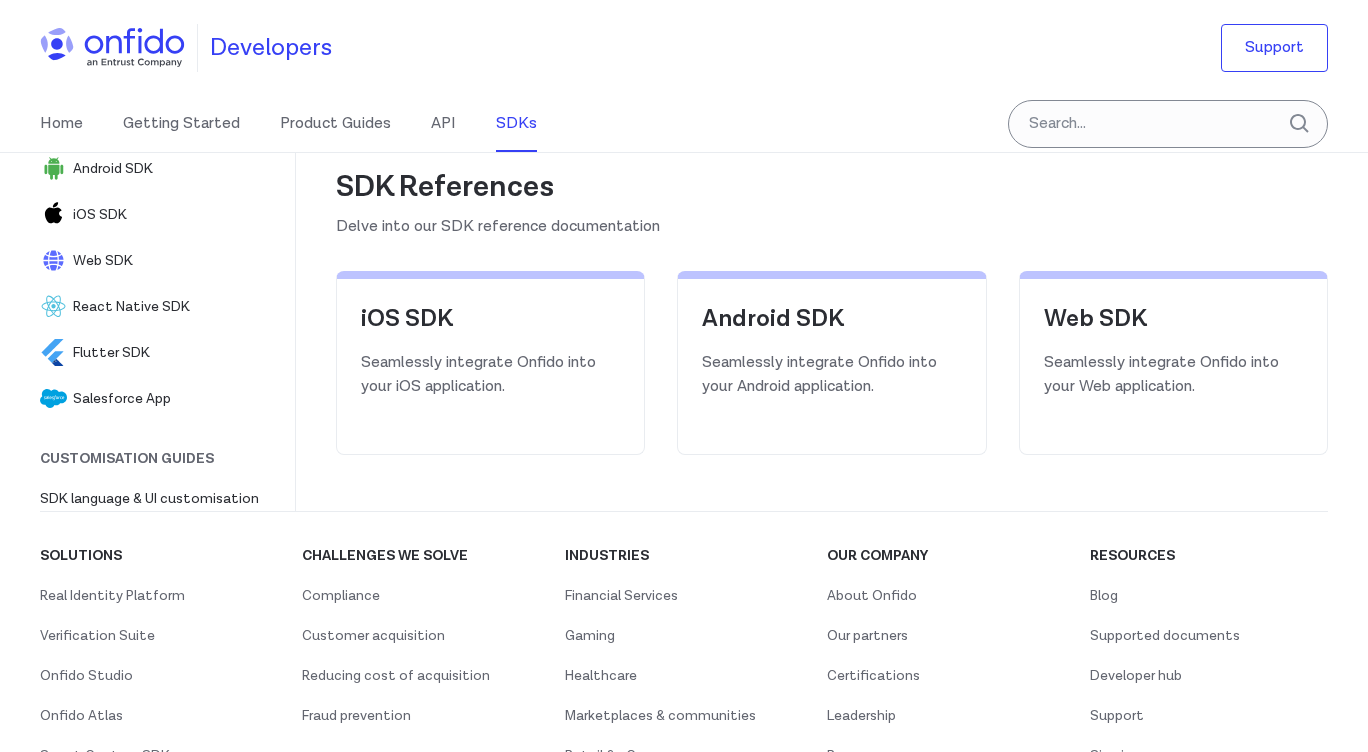 scroll, scrollTop: 625, scrollLeft: 0, axis: vertical 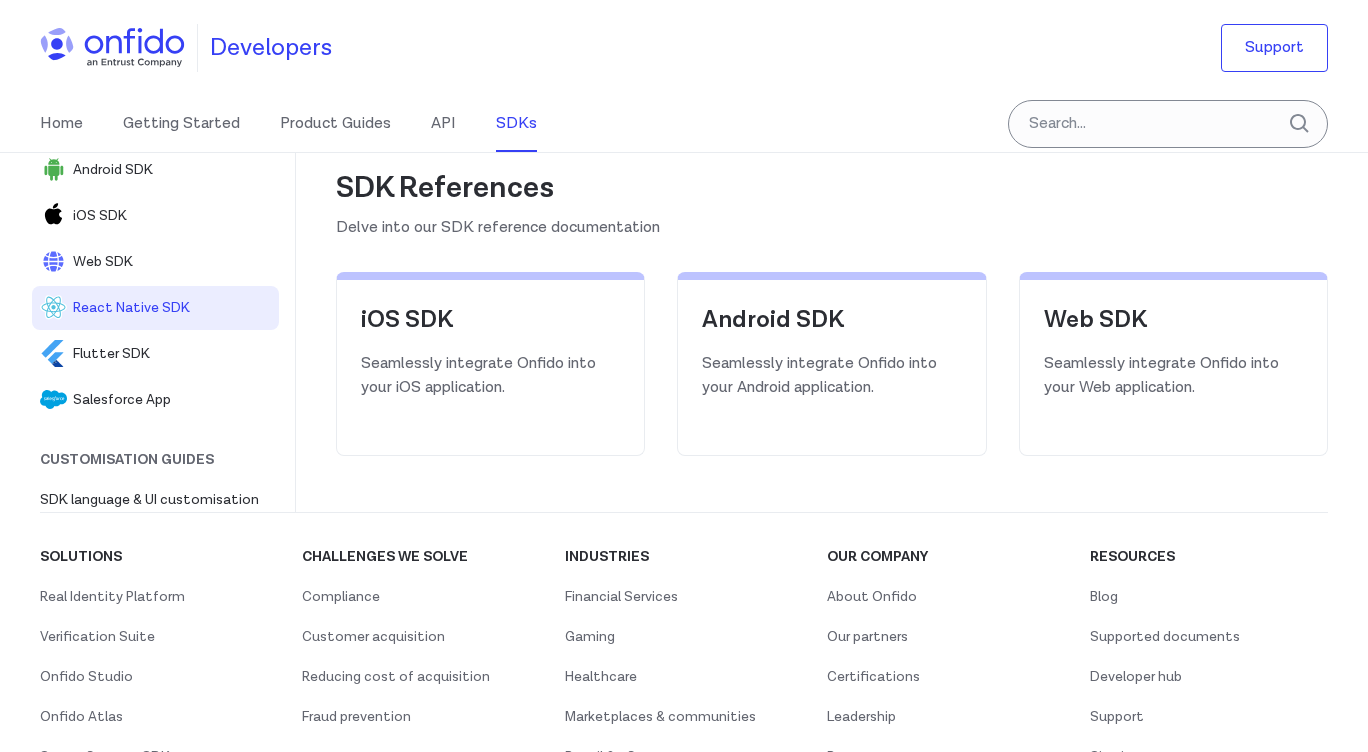 click on "React Native SDK" at bounding box center (172, 308) 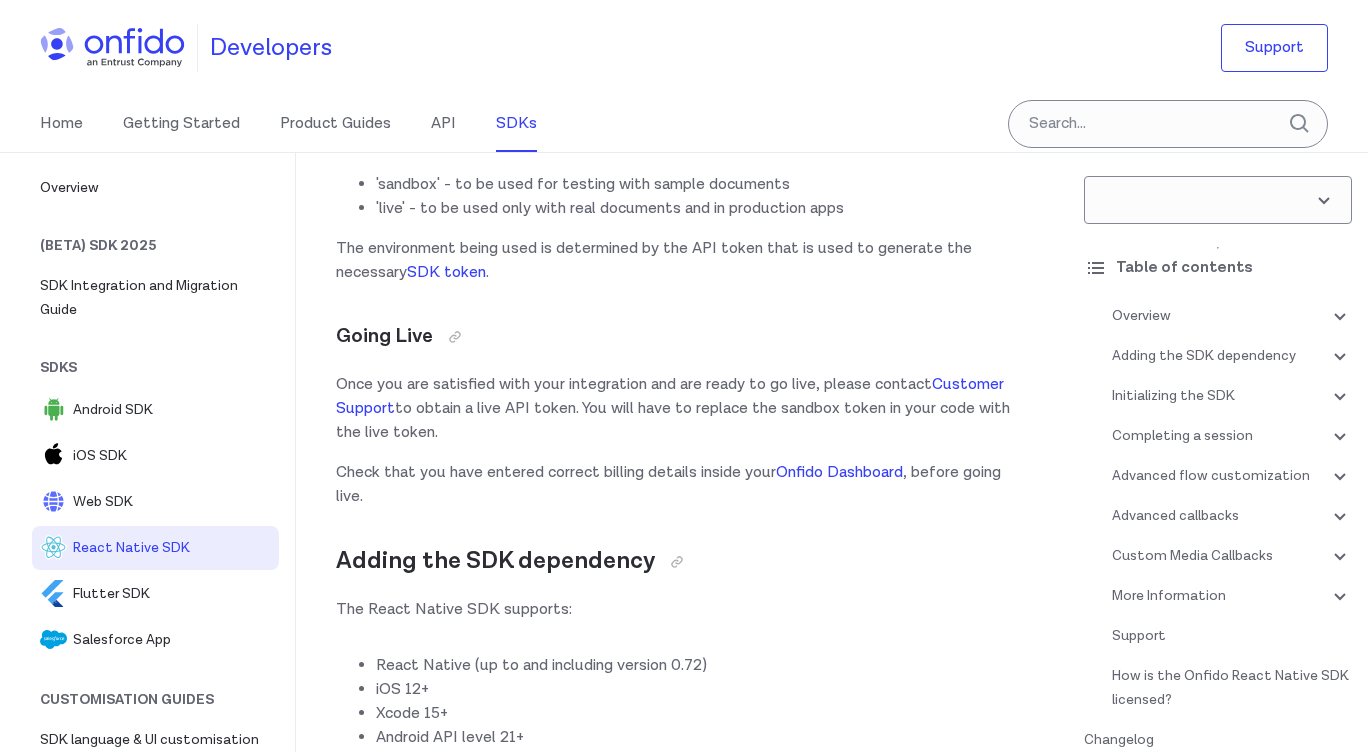 scroll, scrollTop: 0, scrollLeft: 0, axis: both 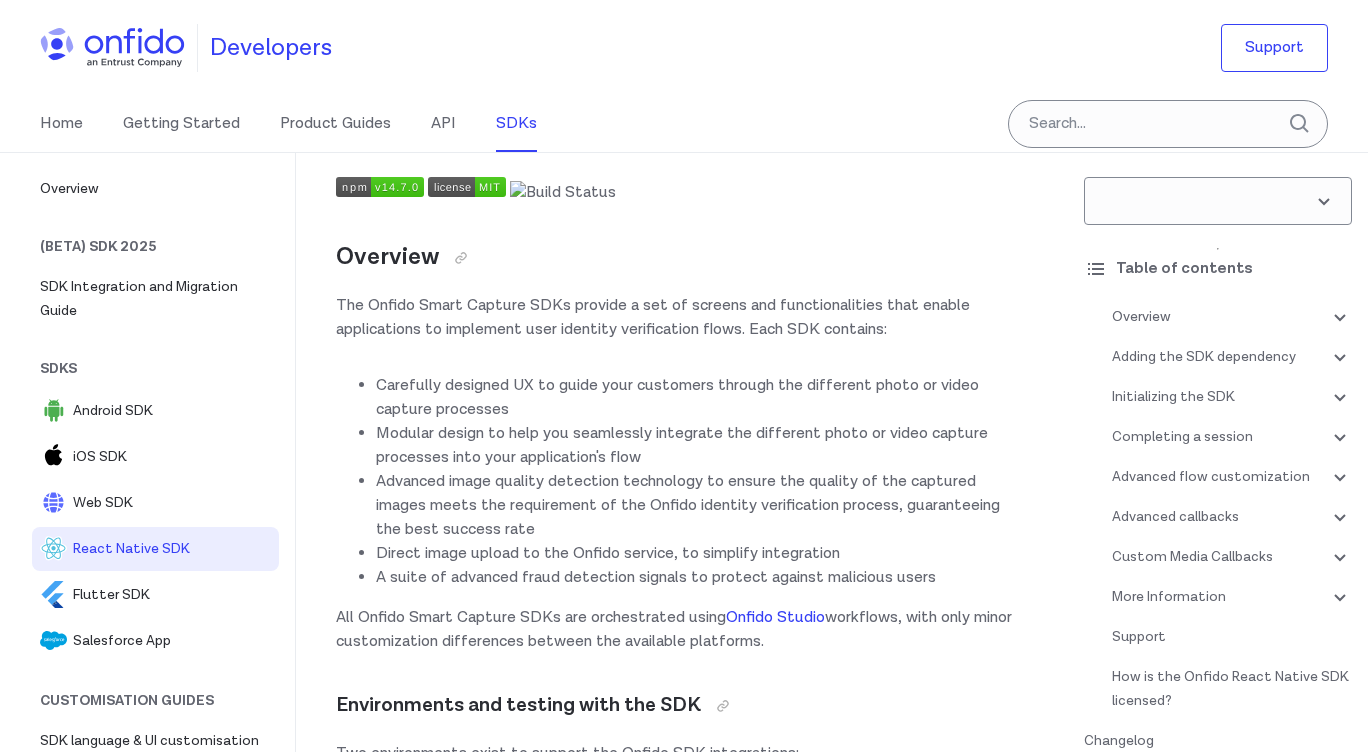 select on "14.7.0" 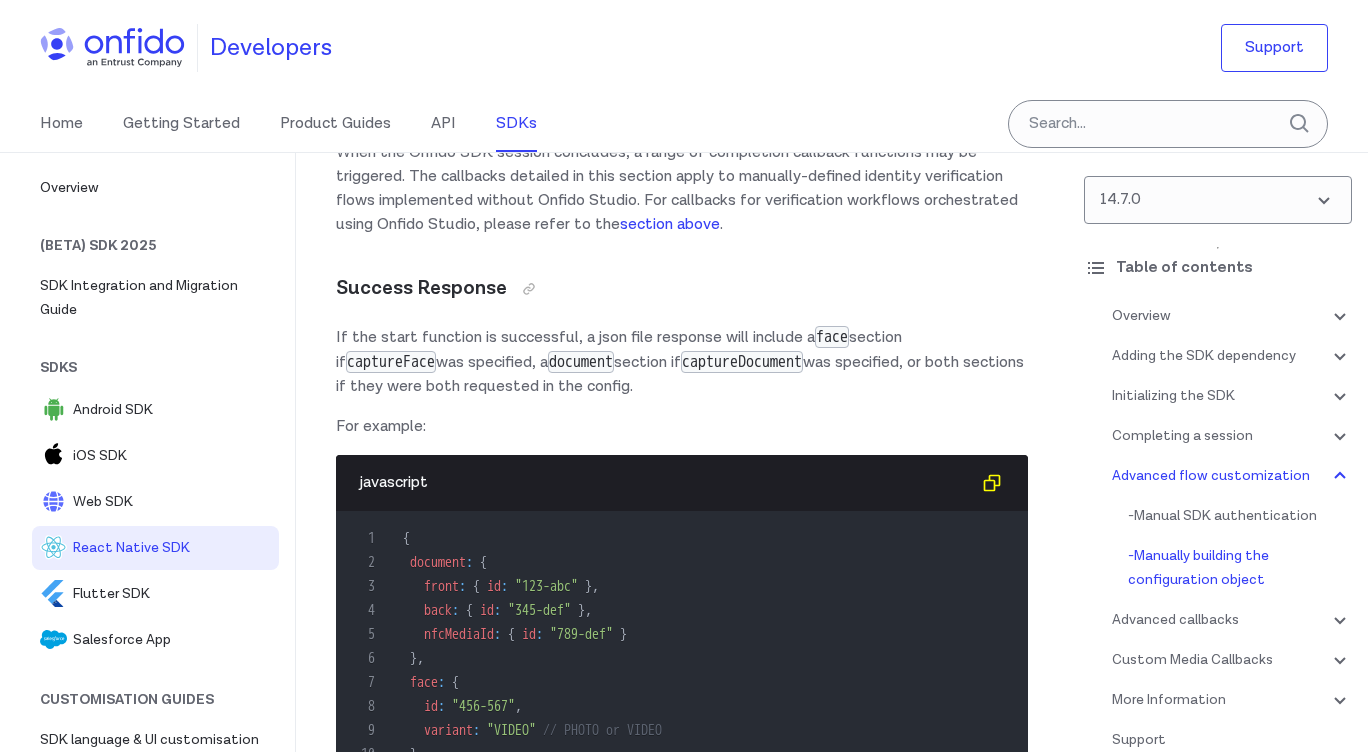 scroll, scrollTop: 19893, scrollLeft: 0, axis: vertical 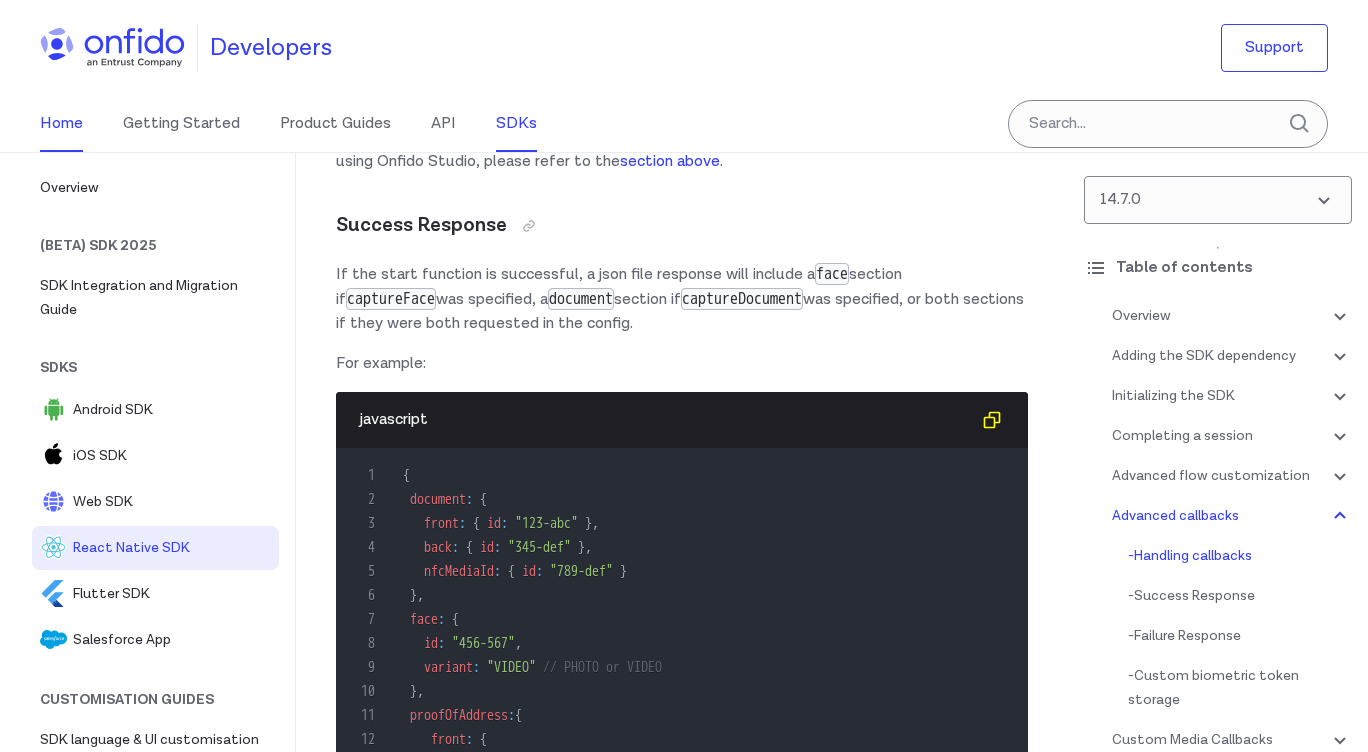 click on "Home" at bounding box center (61, 124) 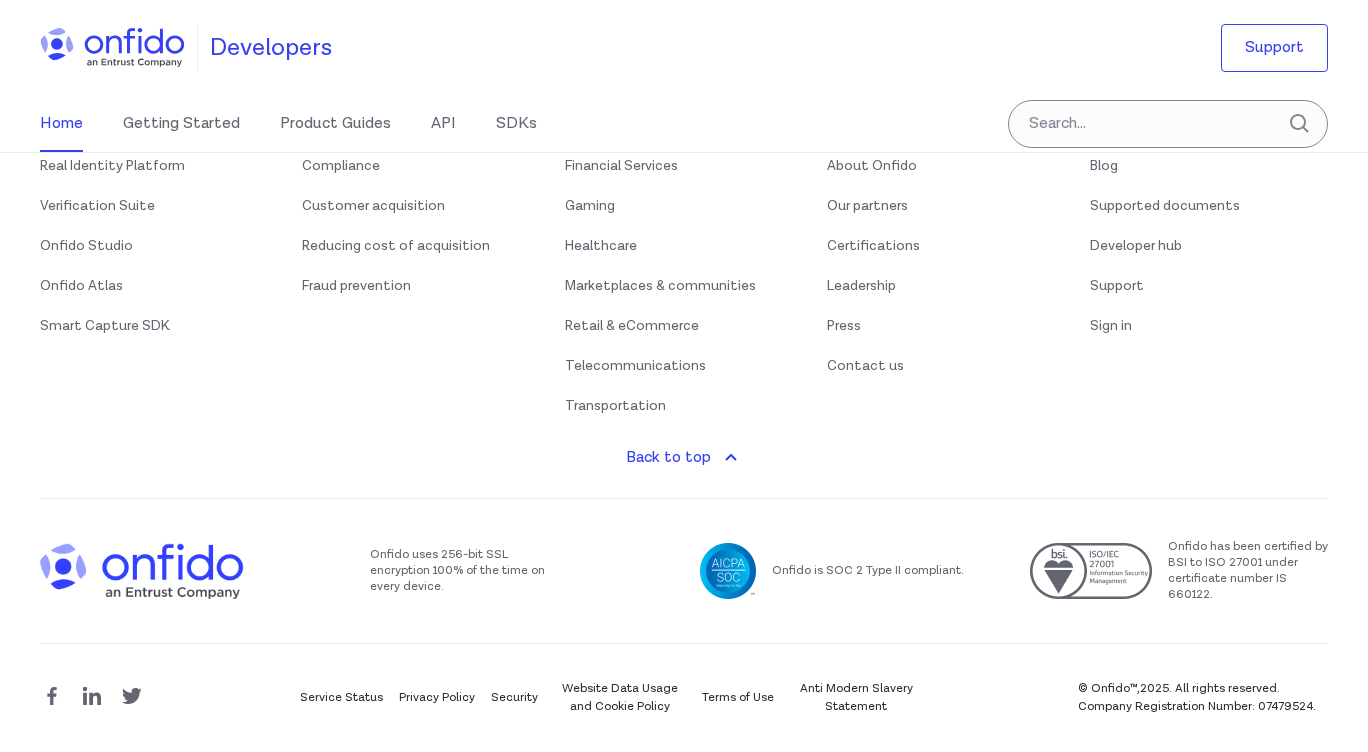scroll, scrollTop: 0, scrollLeft: 0, axis: both 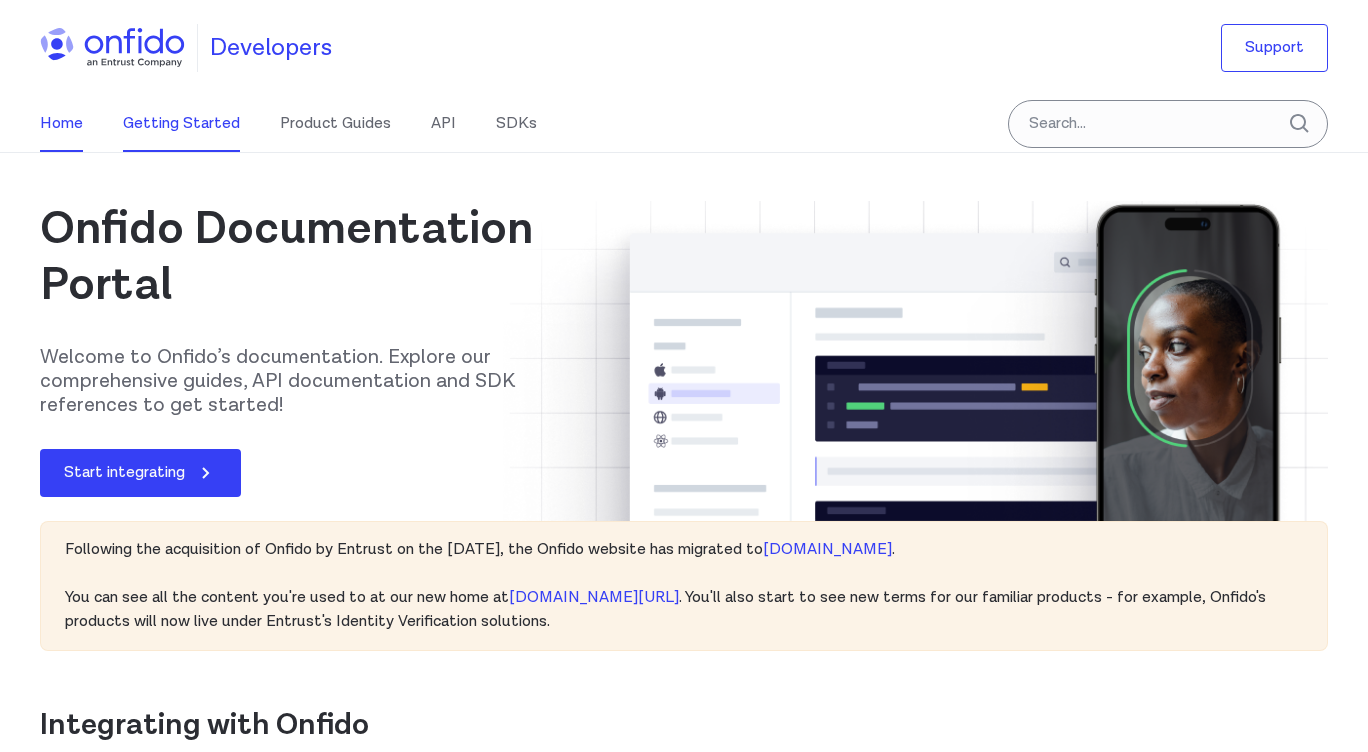 click on "Getting Started" at bounding box center [181, 124] 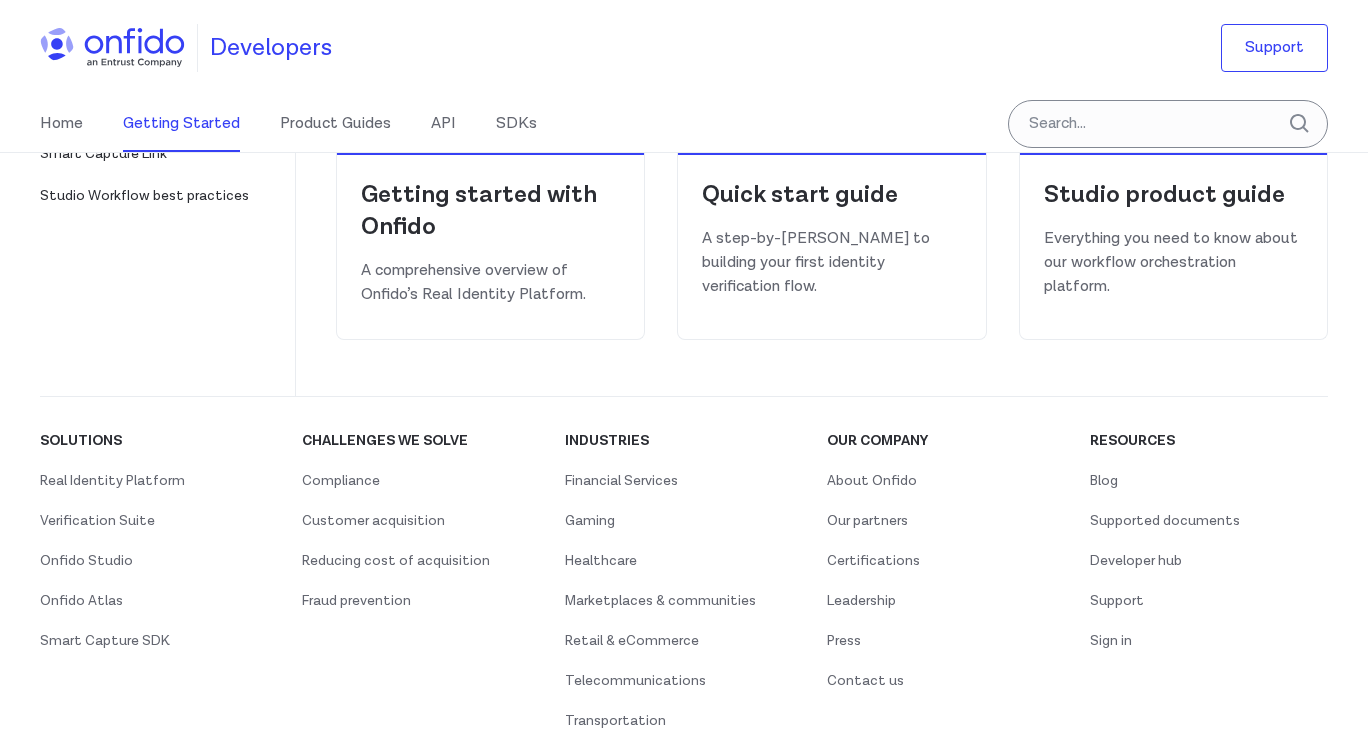 scroll, scrollTop: 502, scrollLeft: 0, axis: vertical 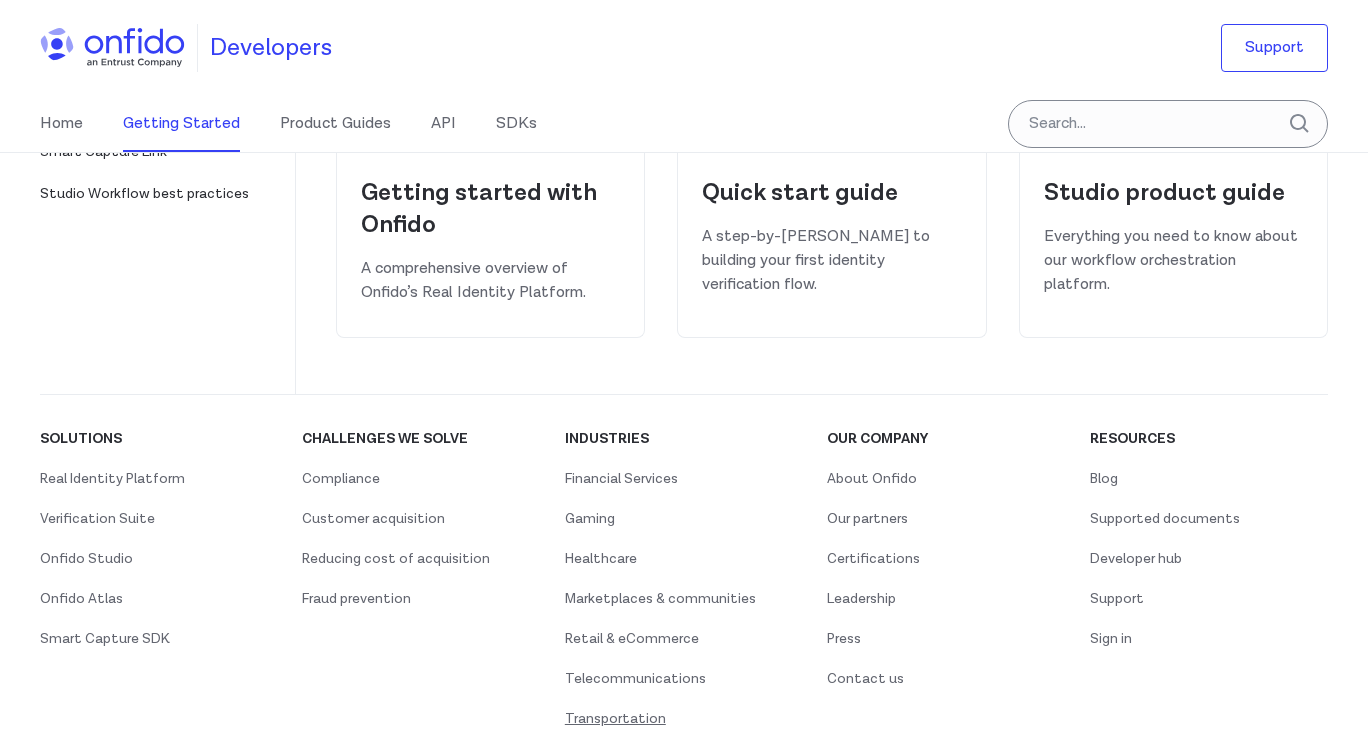 click on "Transportation" at bounding box center (615, 719) 